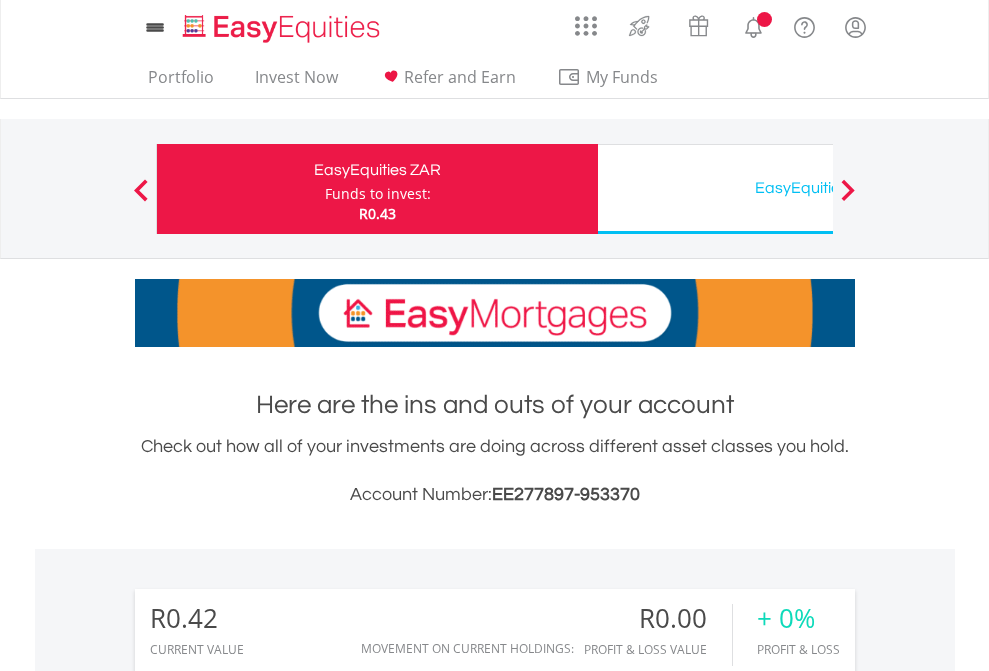 scroll, scrollTop: 0, scrollLeft: 0, axis: both 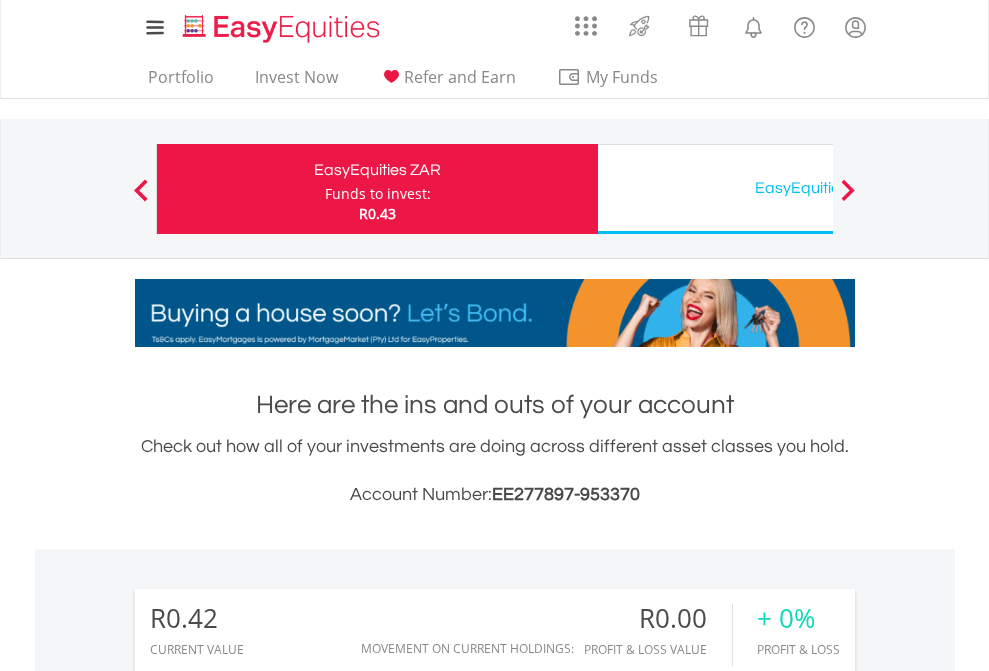 click on "Funds to invest:" at bounding box center [378, 194] 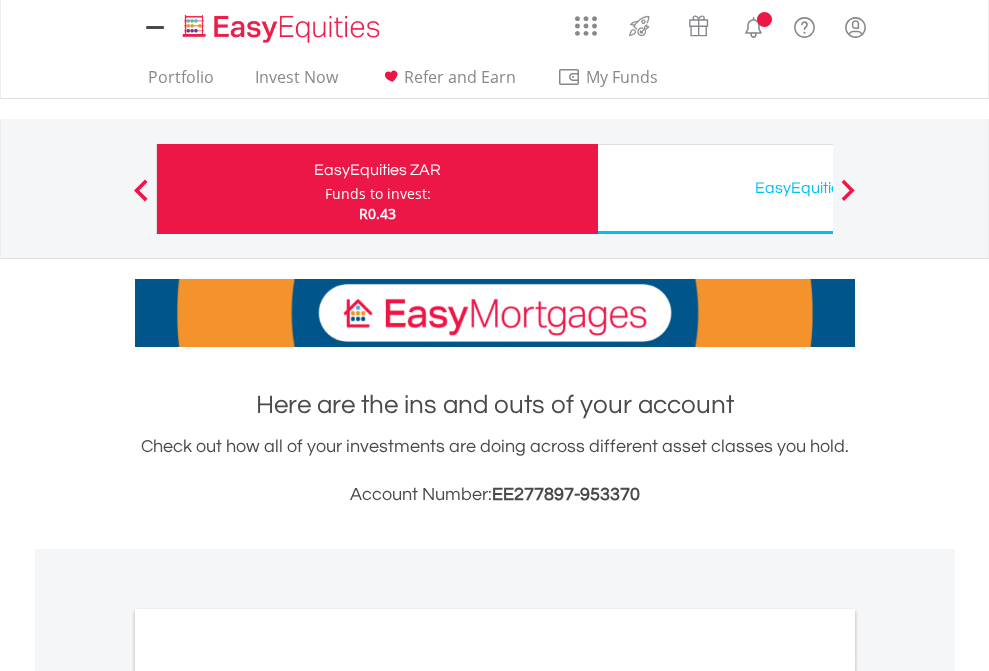 scroll, scrollTop: 0, scrollLeft: 0, axis: both 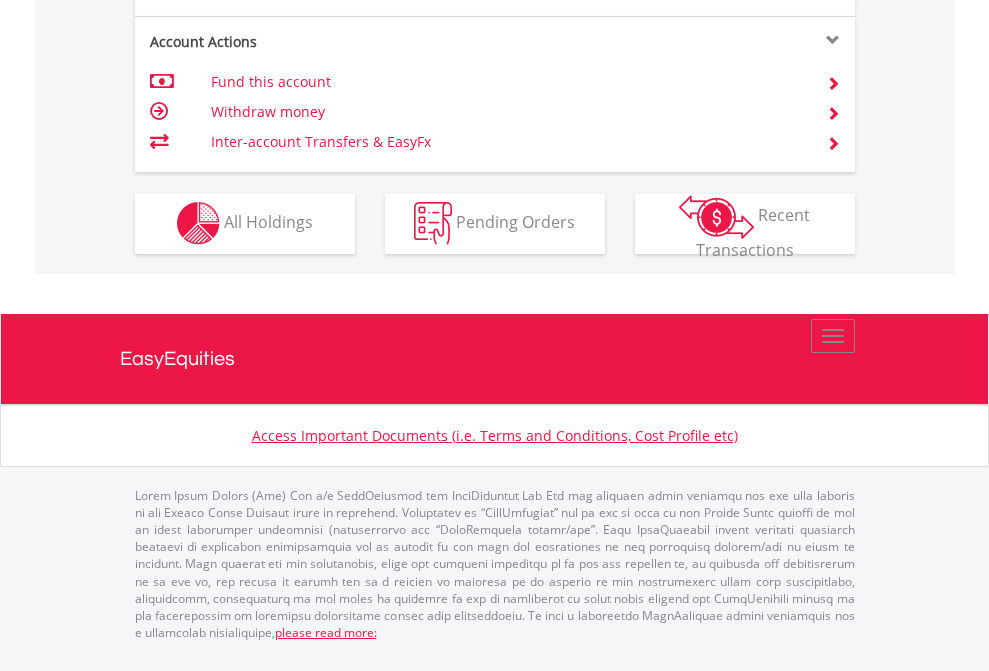 click on "Investment types" at bounding box center [706, -353] 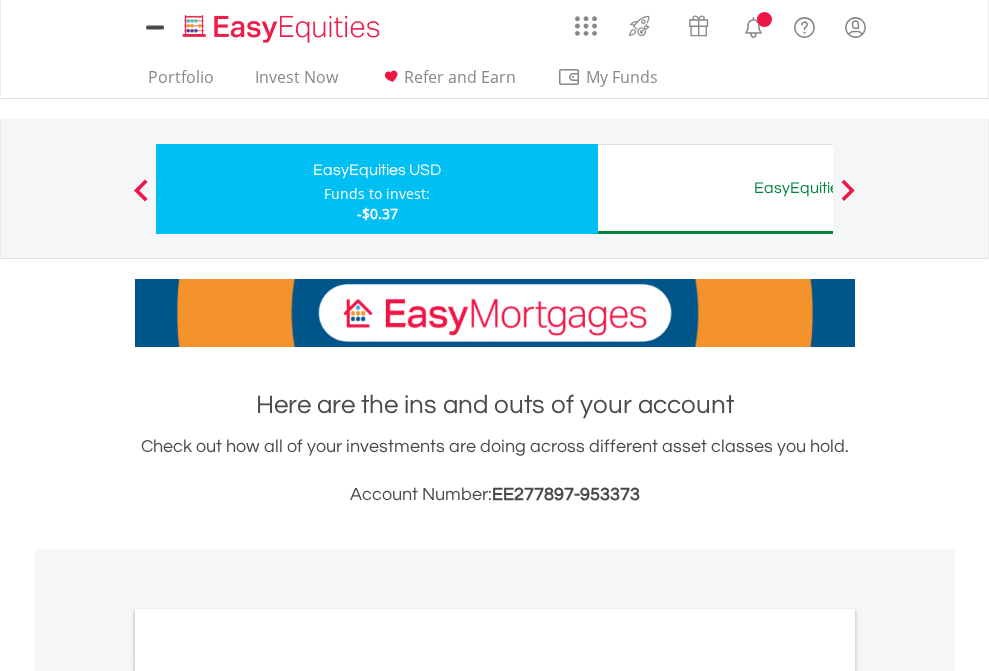 scroll, scrollTop: 0, scrollLeft: 0, axis: both 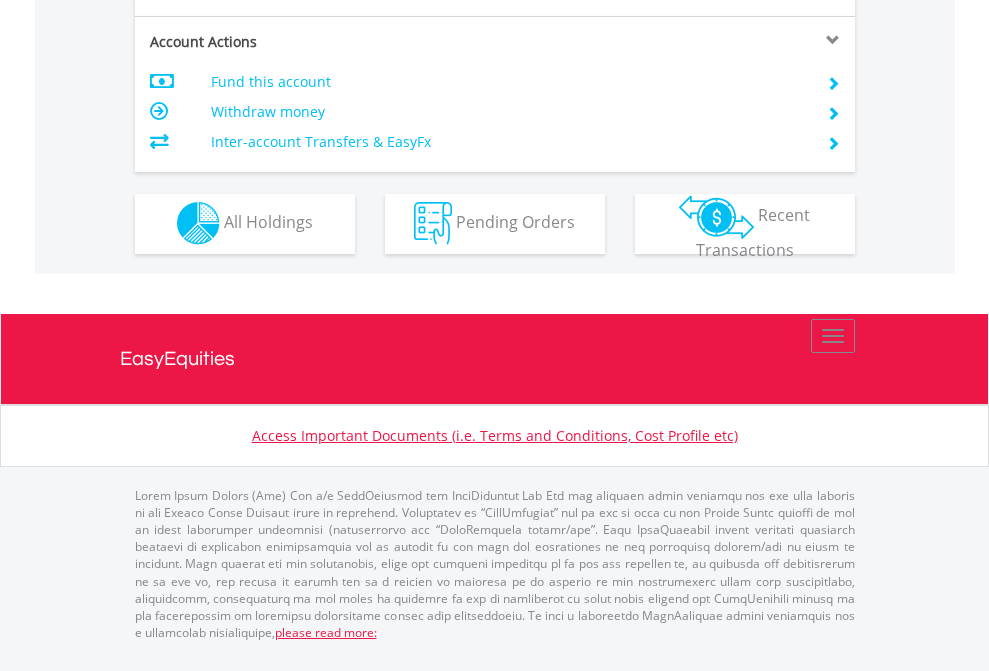click on "Investment types" at bounding box center [706, -353] 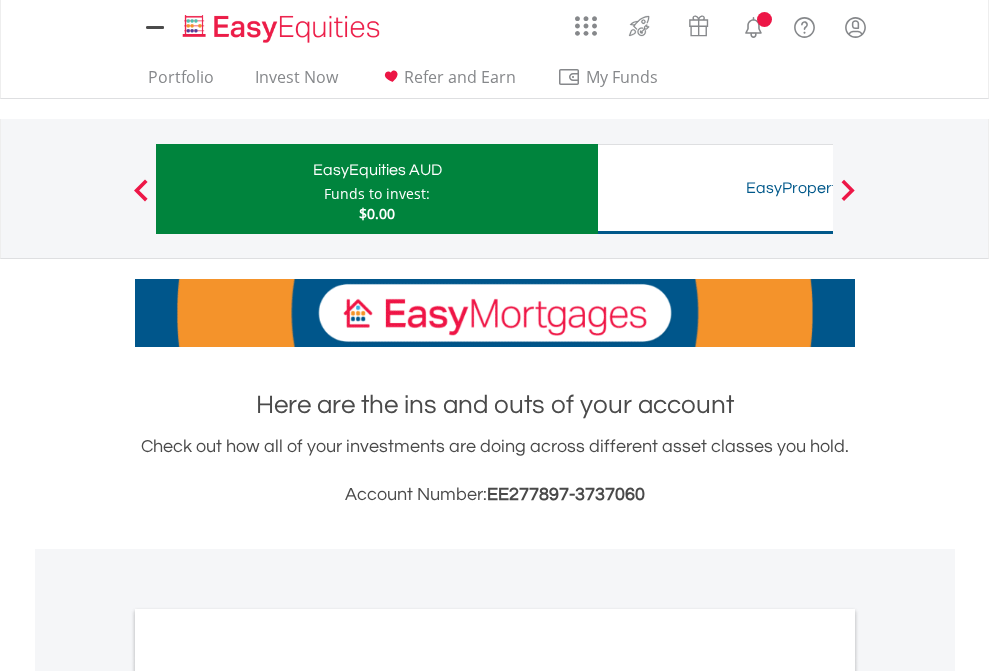 scroll, scrollTop: 0, scrollLeft: 0, axis: both 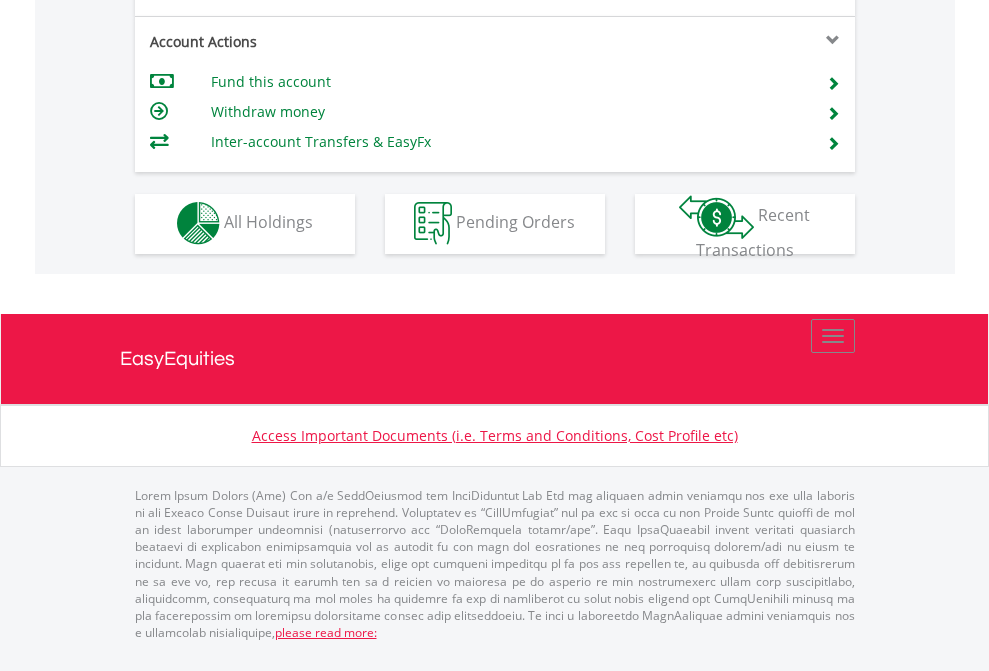 click on "Investment types" at bounding box center (706, -353) 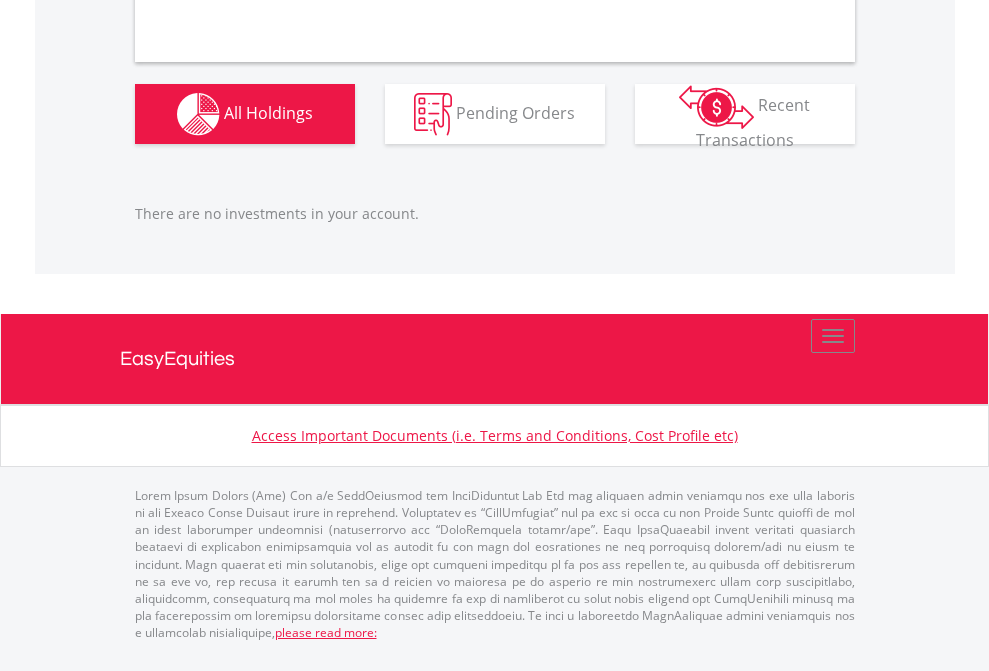 scroll, scrollTop: 1980, scrollLeft: 0, axis: vertical 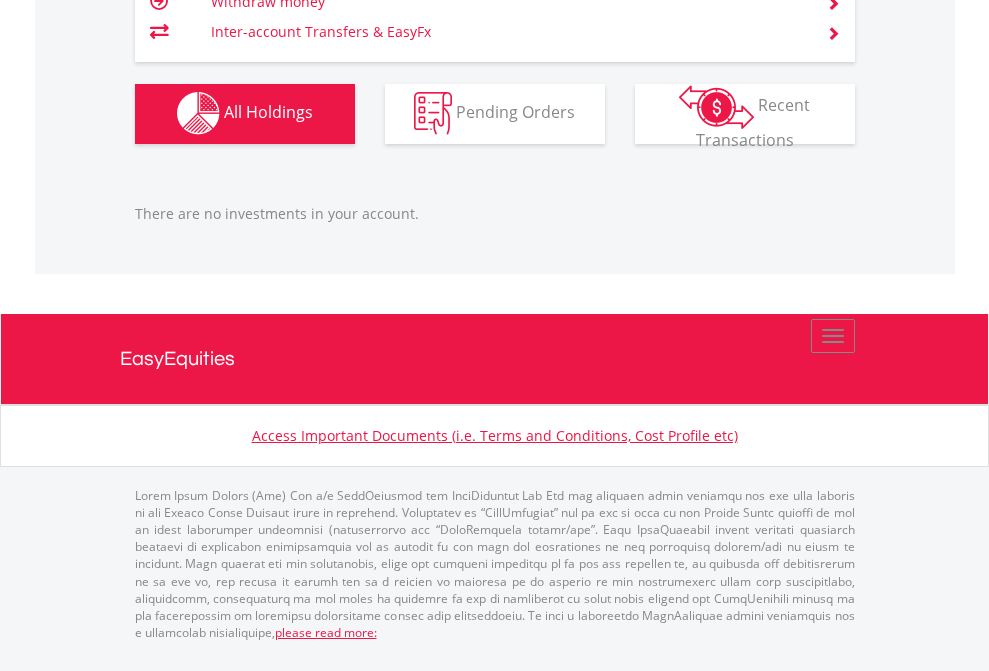 click on "EasyEquities USD" at bounding box center (818, -1142) 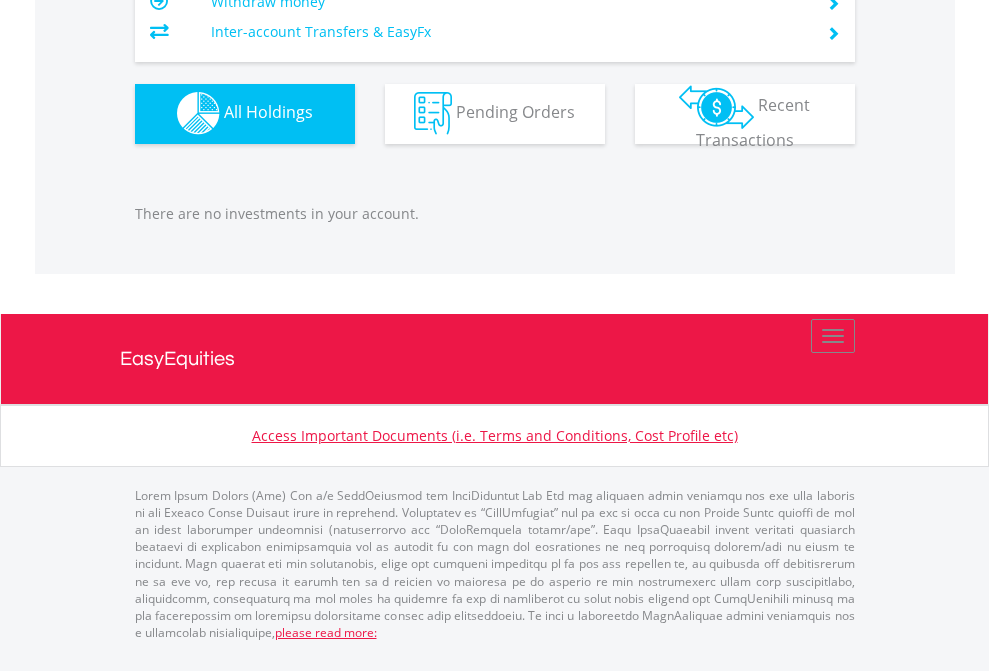 scroll, scrollTop: 1980, scrollLeft: 0, axis: vertical 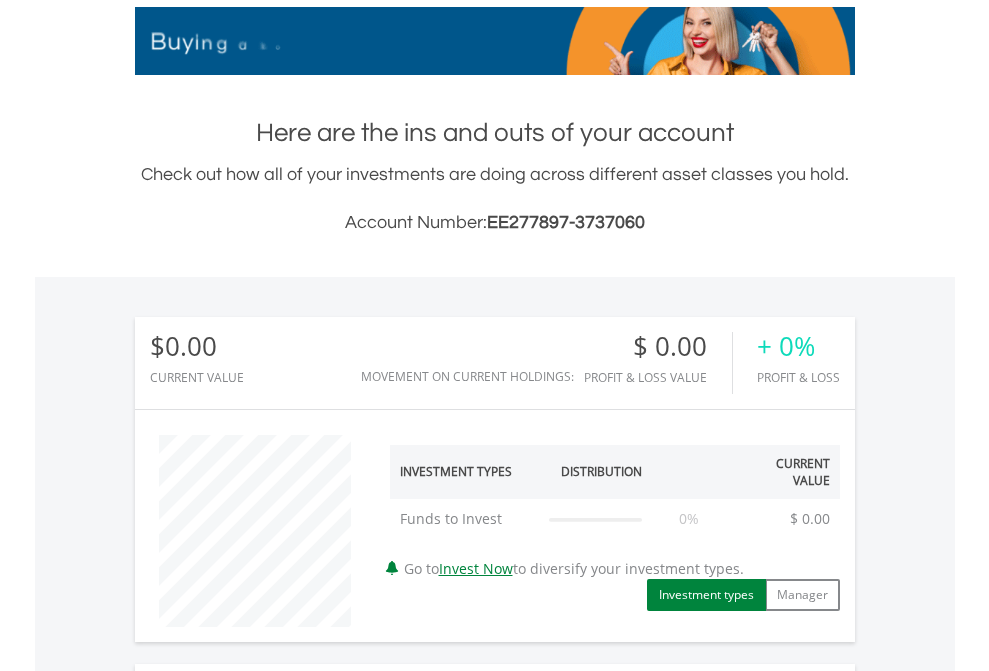 click on "All Holdings" at bounding box center (268, 1170) 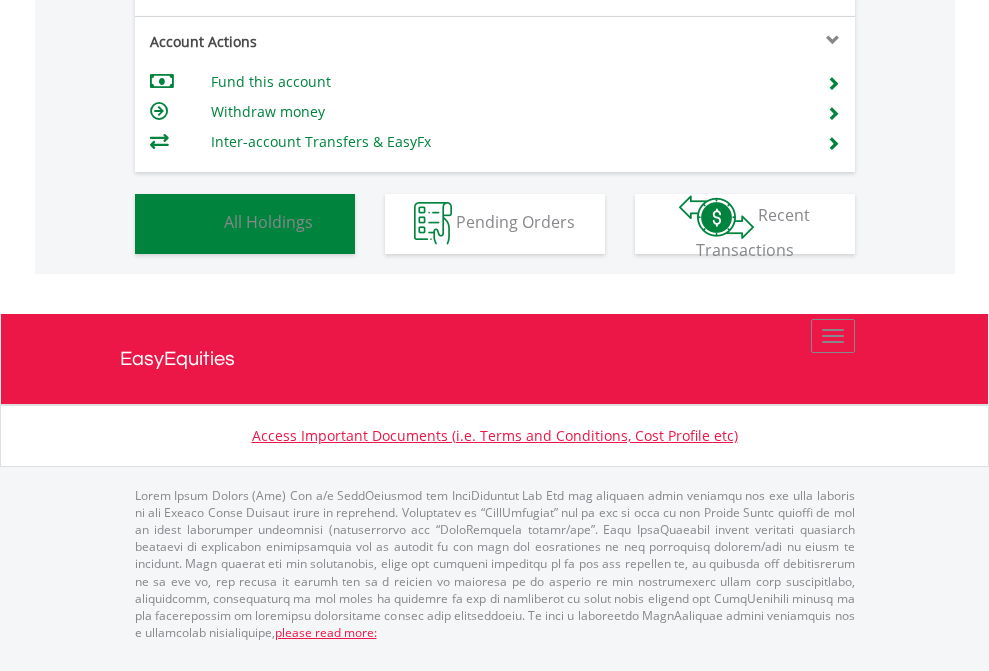 scroll, scrollTop: 999808, scrollLeft: 999687, axis: both 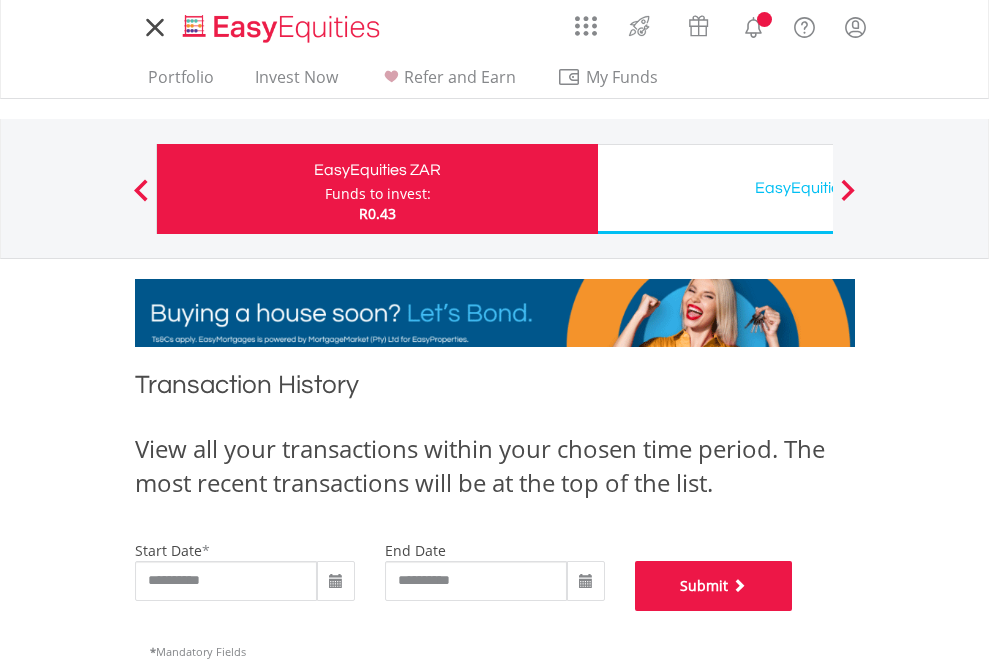 click on "Submit" at bounding box center (714, 586) 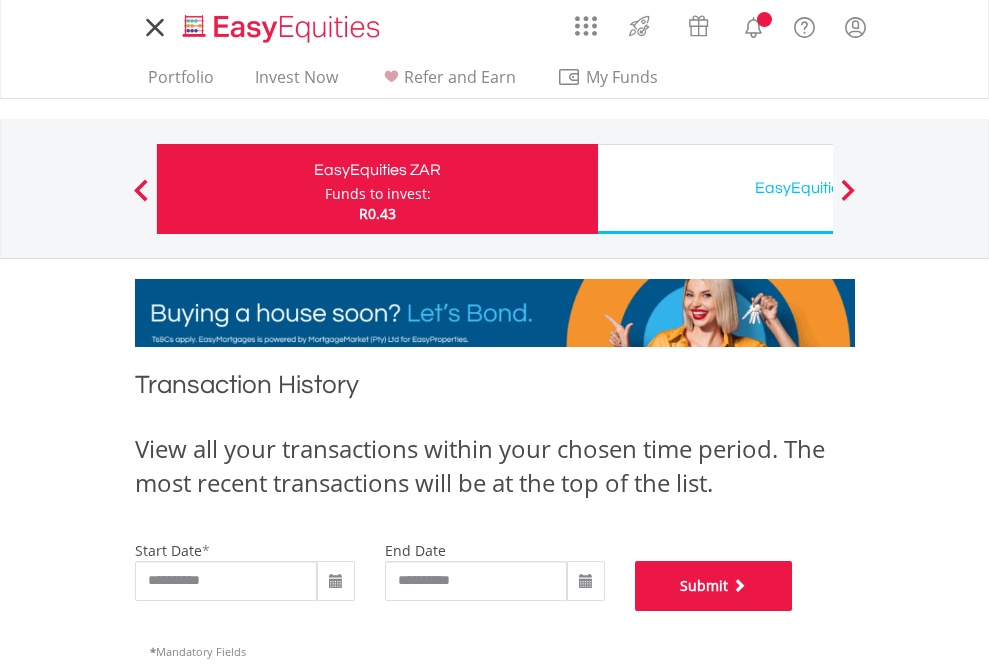 scroll, scrollTop: 811, scrollLeft: 0, axis: vertical 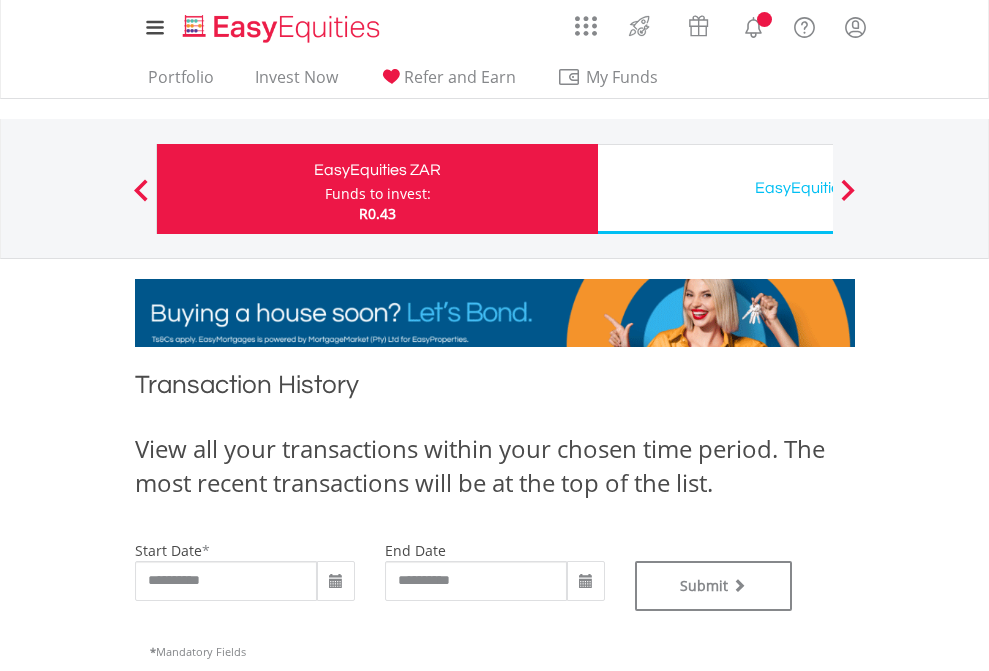 click on "EasyEquities USD" at bounding box center (818, 188) 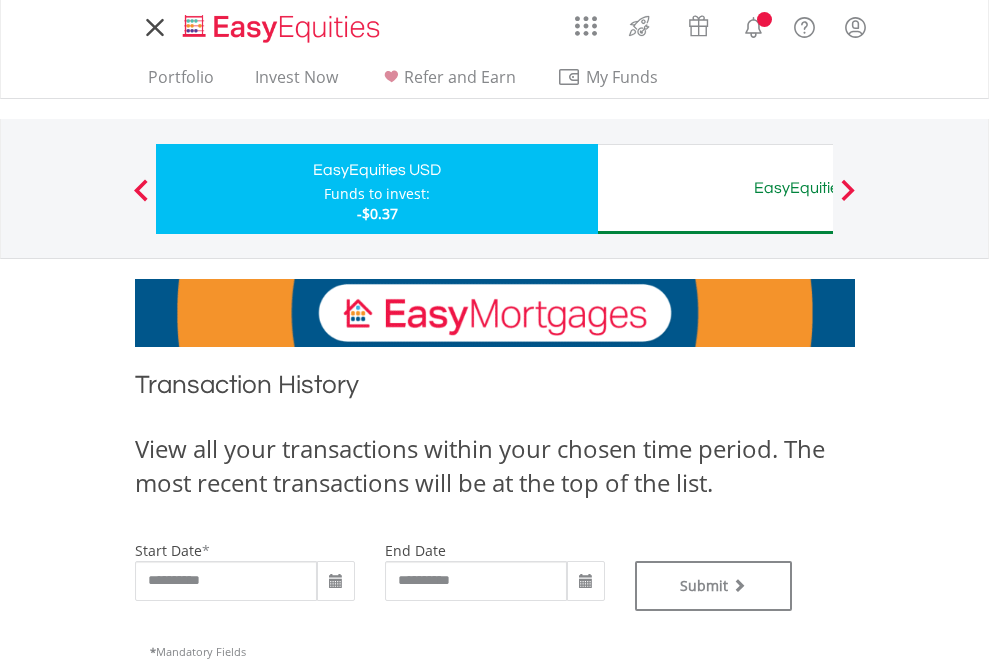 scroll, scrollTop: 0, scrollLeft: 0, axis: both 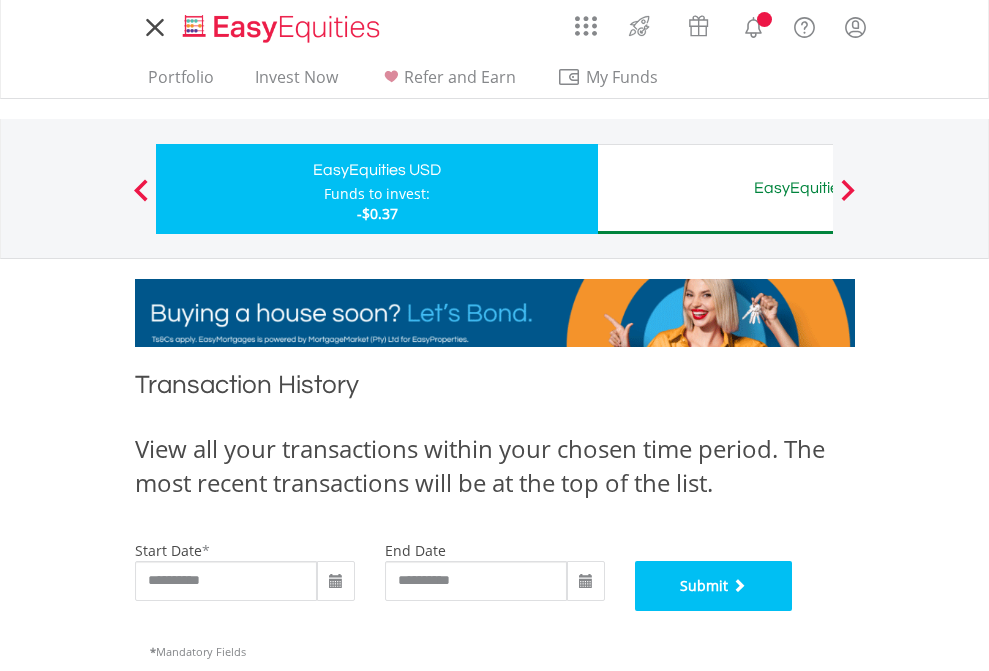 click on "Submit" at bounding box center [714, 586] 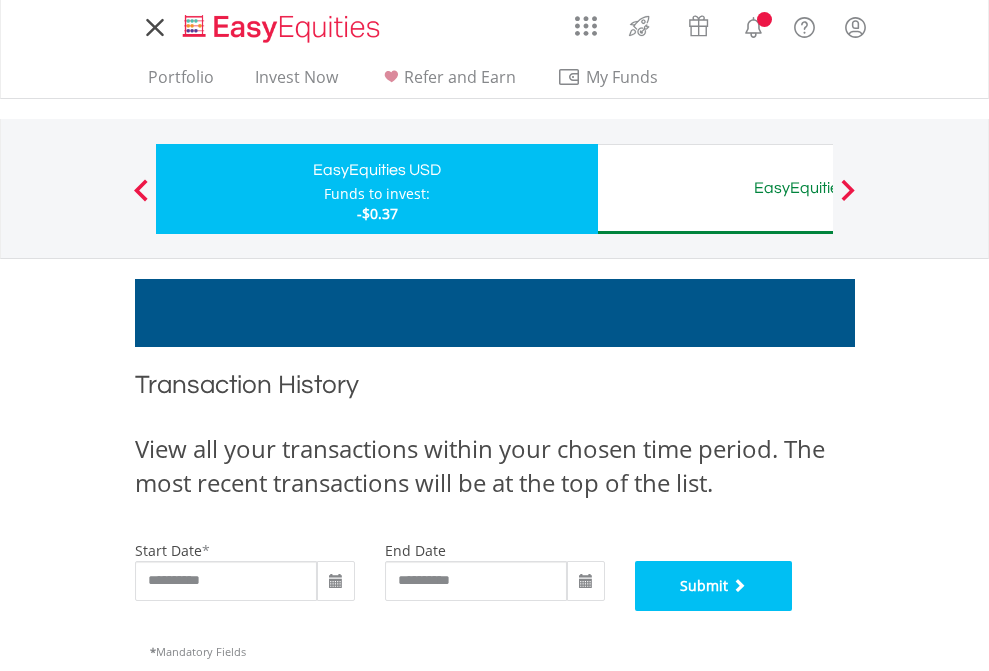 scroll, scrollTop: 811, scrollLeft: 0, axis: vertical 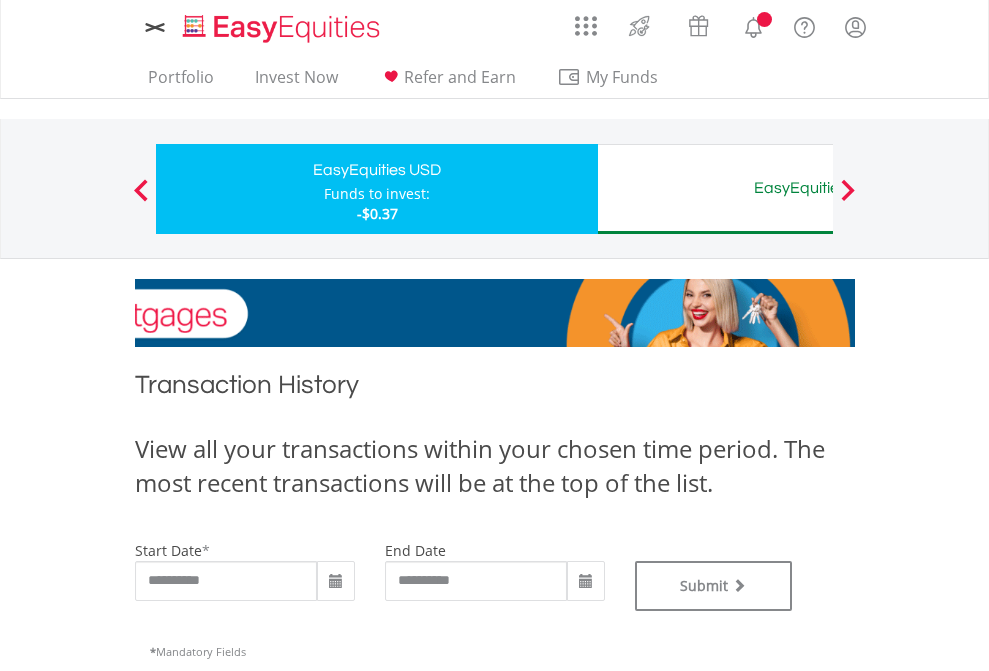 click on "EasyEquities AUD" at bounding box center (818, 188) 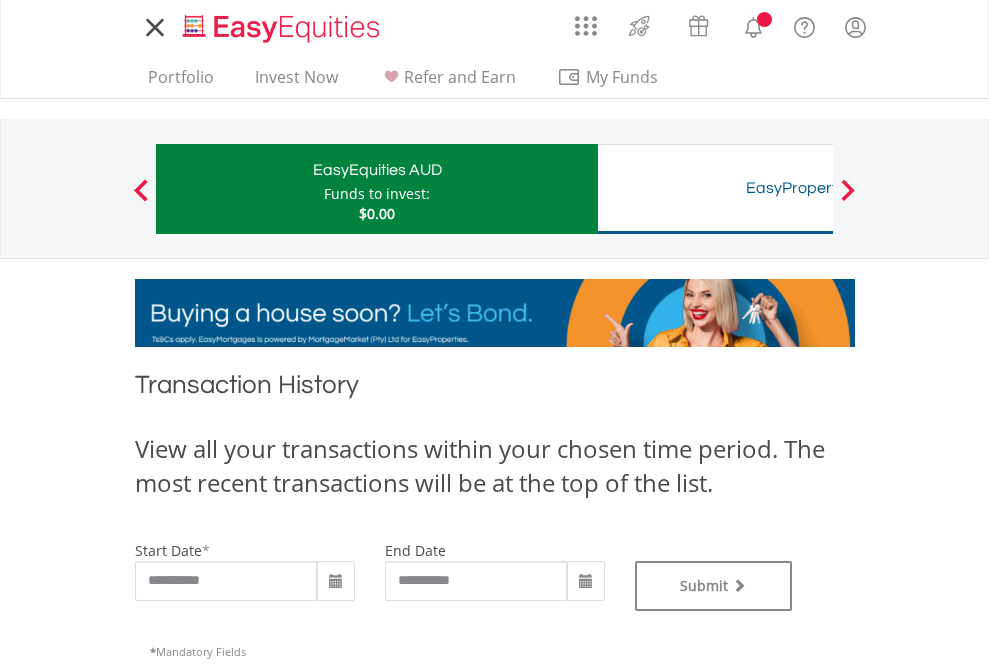 scroll, scrollTop: 0, scrollLeft: 0, axis: both 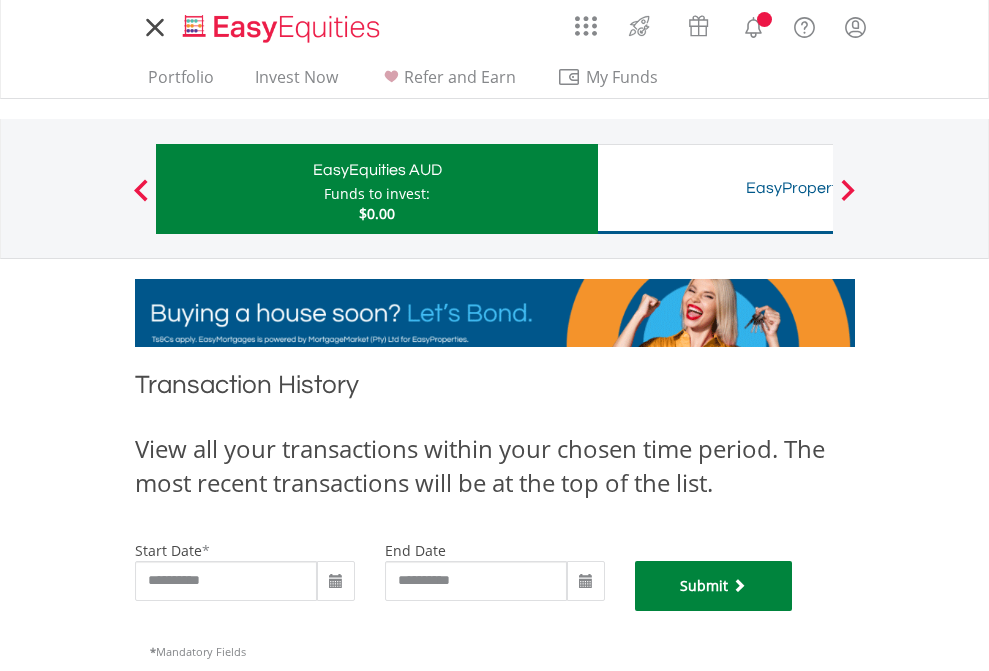 click on "Submit" at bounding box center (714, 586) 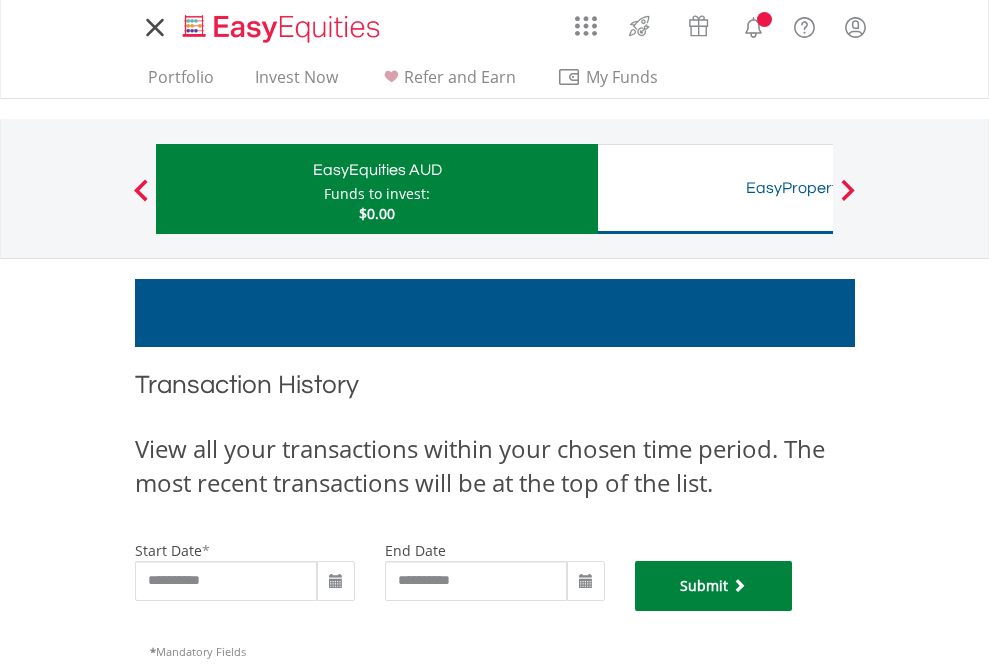 scroll, scrollTop: 811, scrollLeft: 0, axis: vertical 